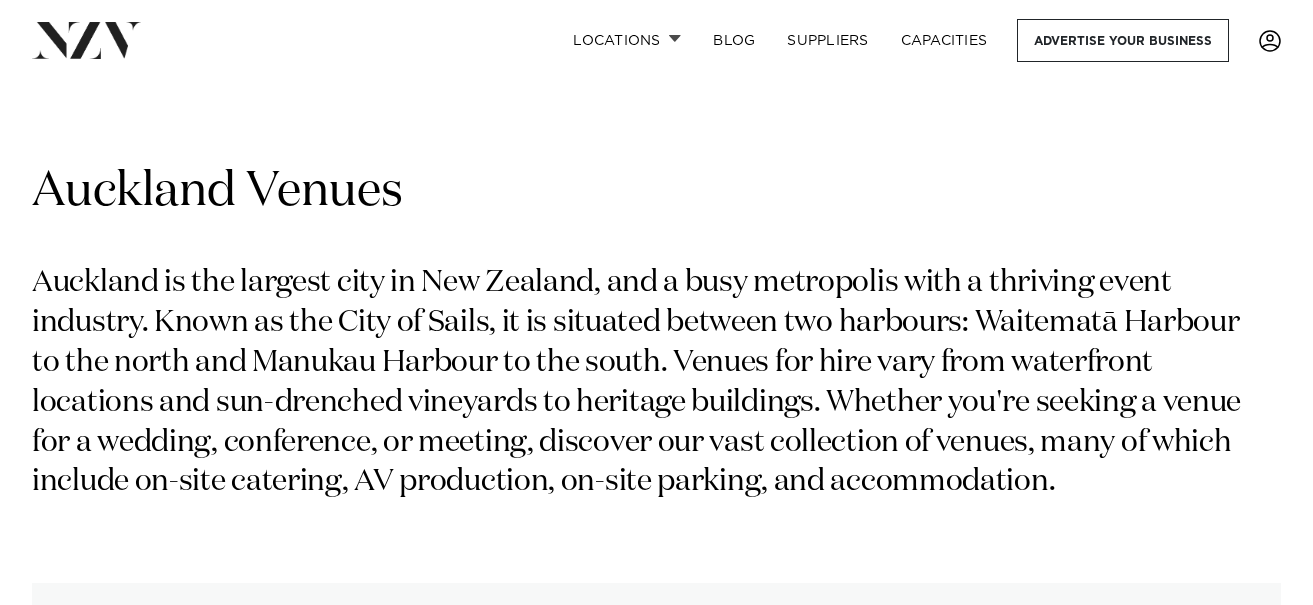 scroll, scrollTop: 0, scrollLeft: 0, axis: both 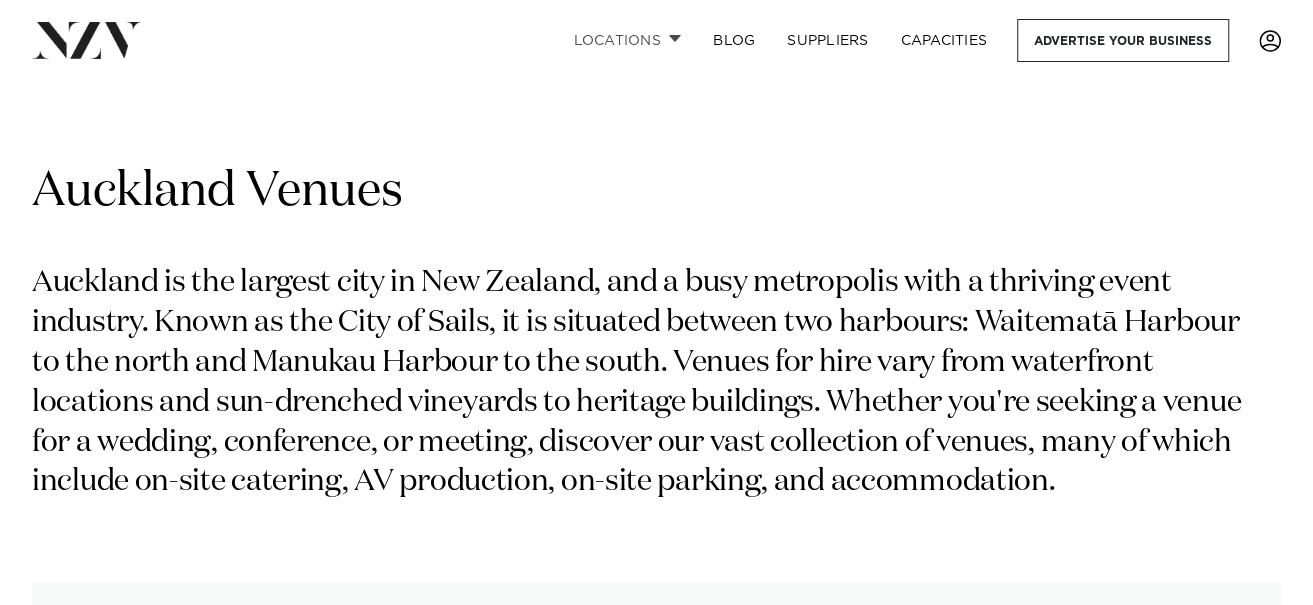 click on "Locations" at bounding box center (627, 40) 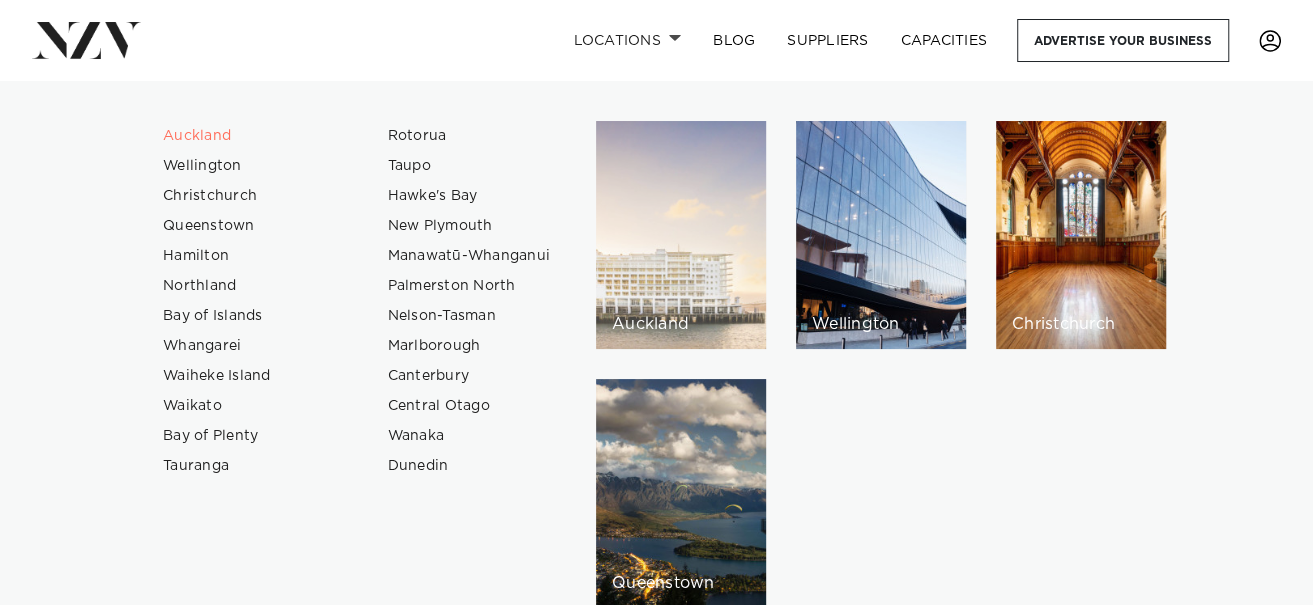 click on "Auckland" at bounding box center (681, 235) 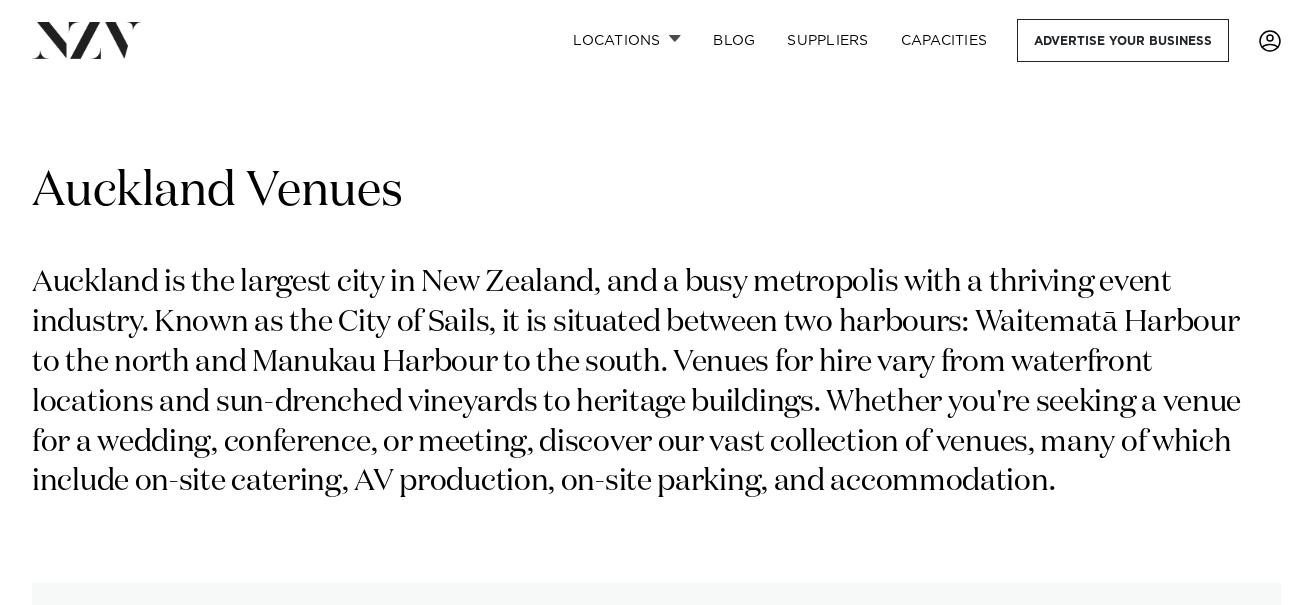 scroll, scrollTop: 0, scrollLeft: 0, axis: both 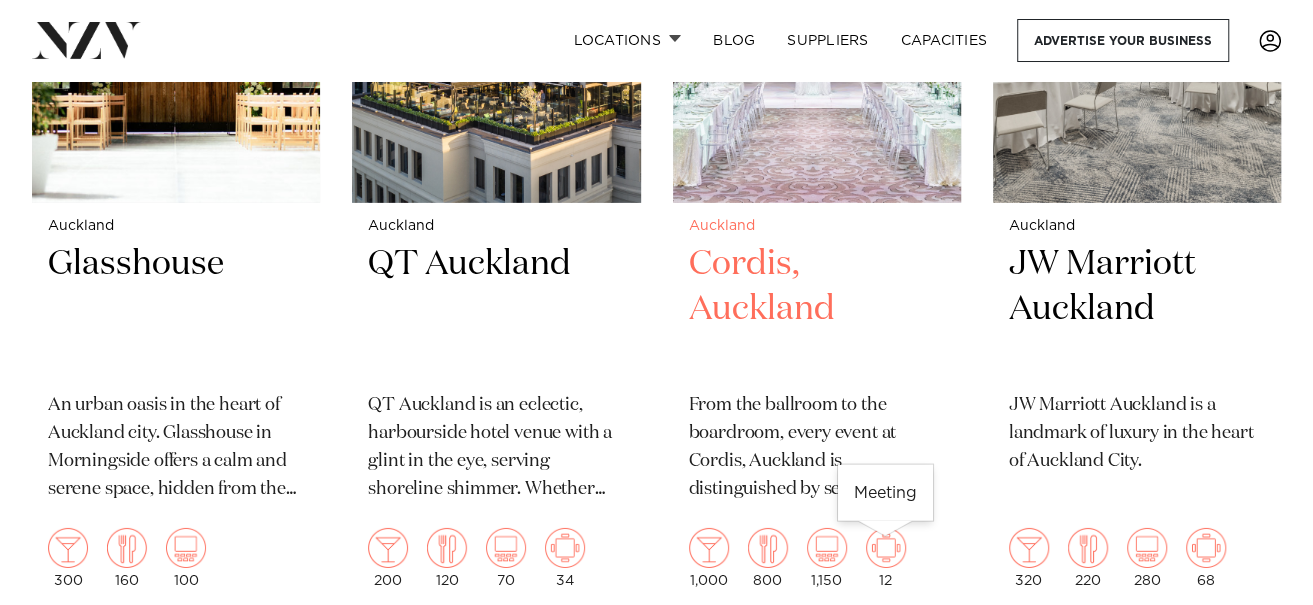 click at bounding box center [886, 548] 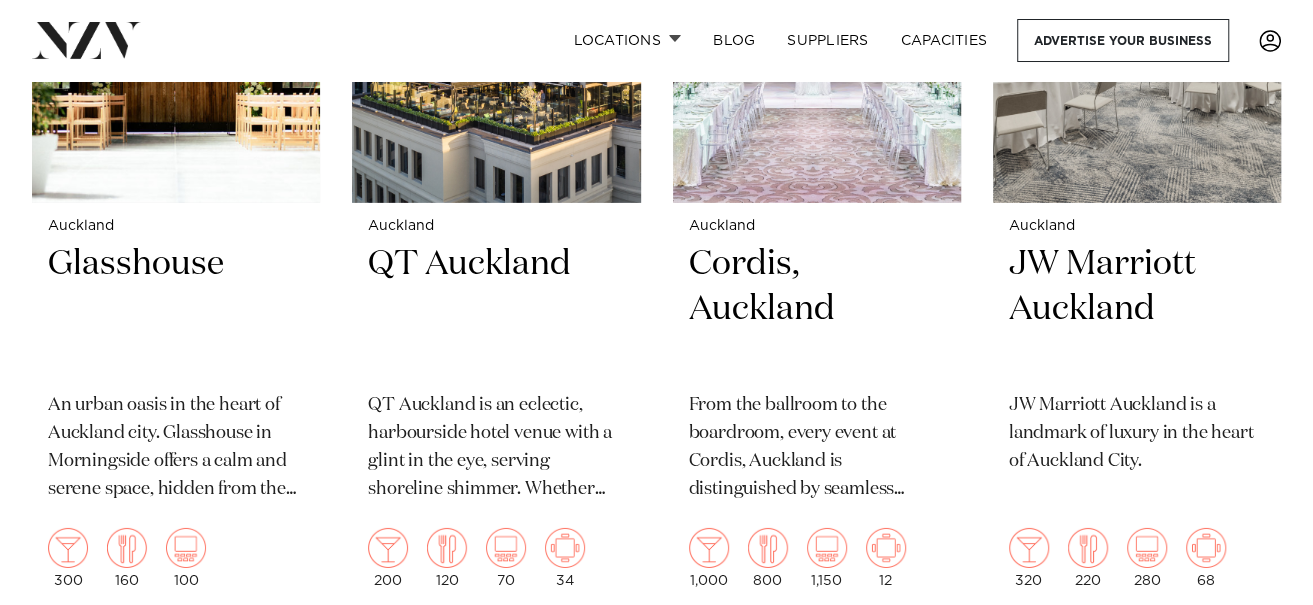 click on "[CITY]
Lone Pine Estate
A venue with everlasting opulence, Lone Pine Estate is the culmination of Renaissance architecture, gardens and luxury.
200
200
200
[CITY]
Vanderosa Farms
Vanderosa Farms is a breathtaking venue set on a ridgeline 300m above sea level. Minutes from Leigh, Vanderosa Farms overlooks Pakiri Beach and surrounding farmland." at bounding box center (656, 2669) 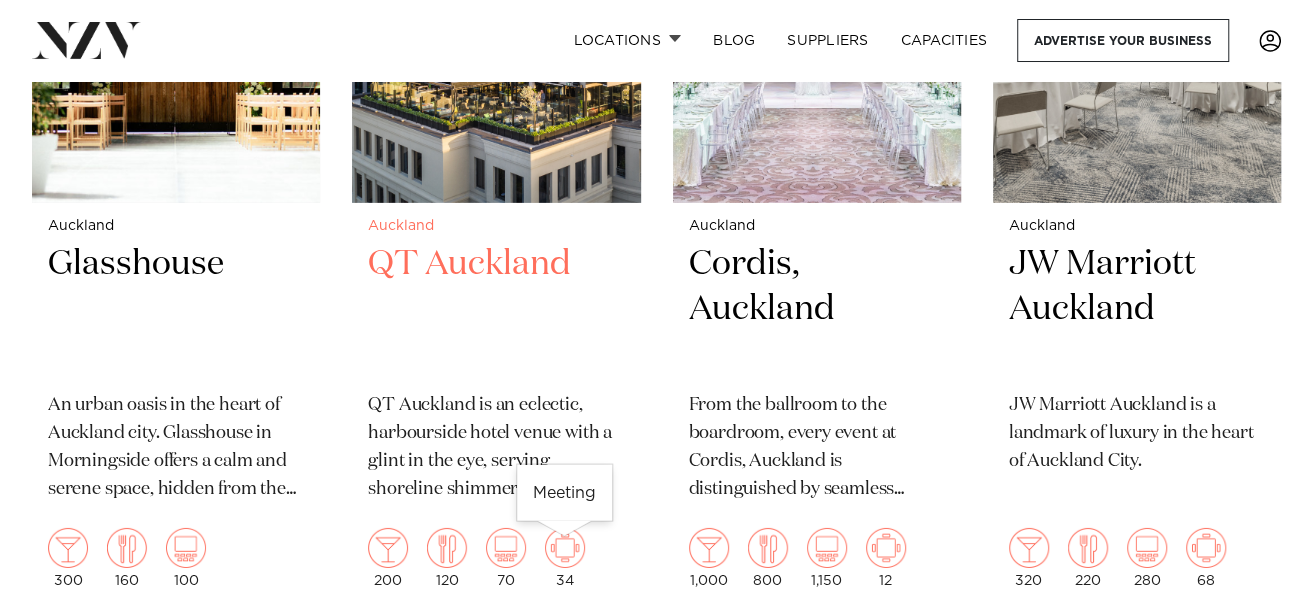 click at bounding box center (565, 548) 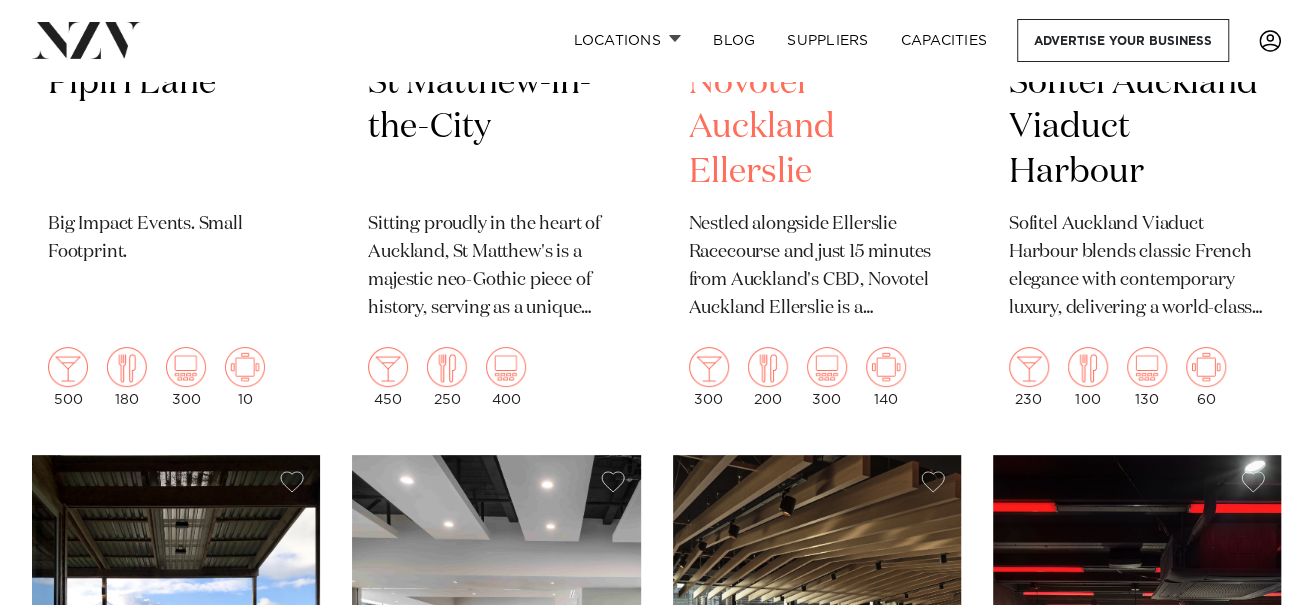 scroll, scrollTop: 4000, scrollLeft: 0, axis: vertical 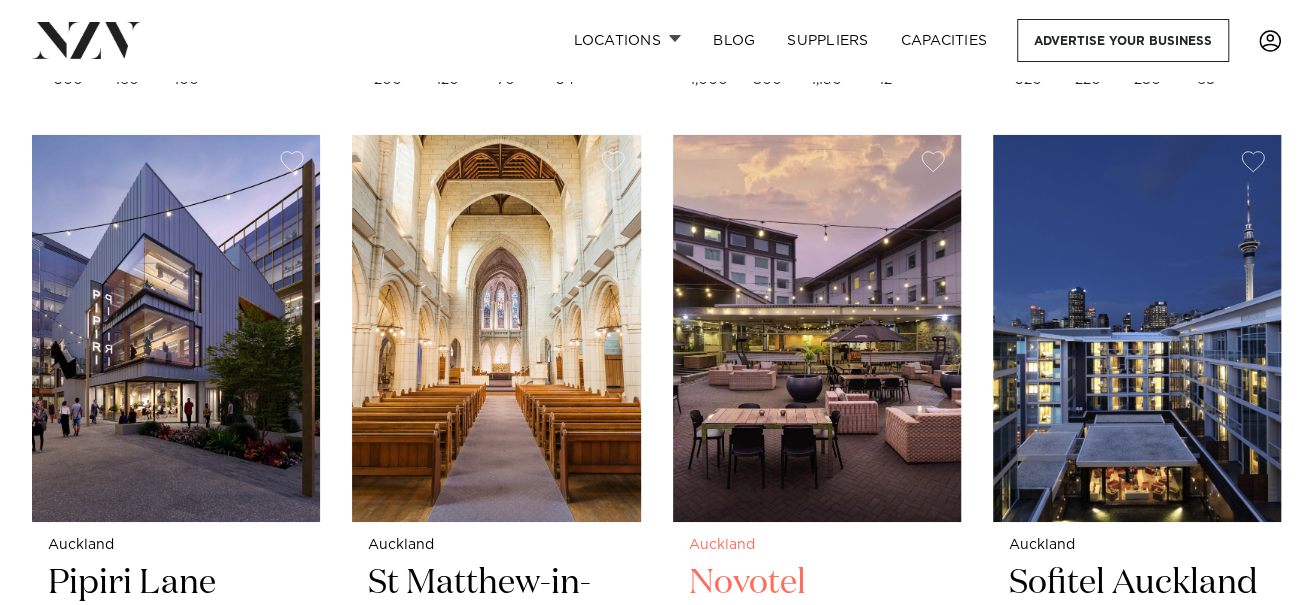 click on "Novotel Auckland Ellerslie" at bounding box center [817, 628] 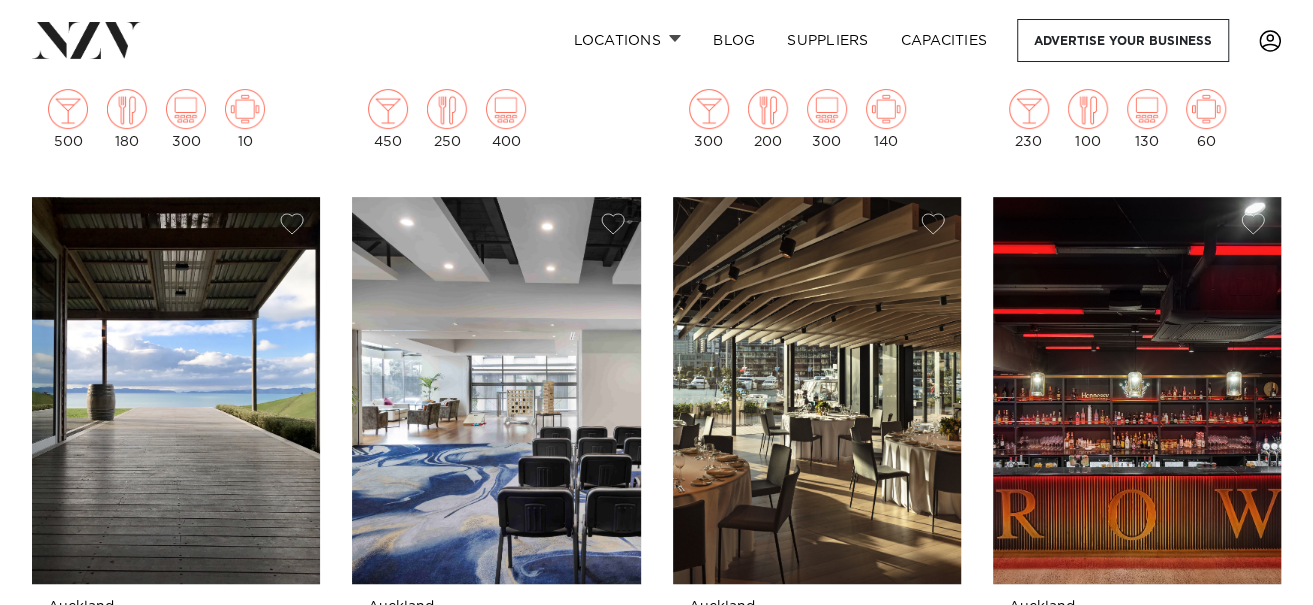 scroll, scrollTop: 4999, scrollLeft: 0, axis: vertical 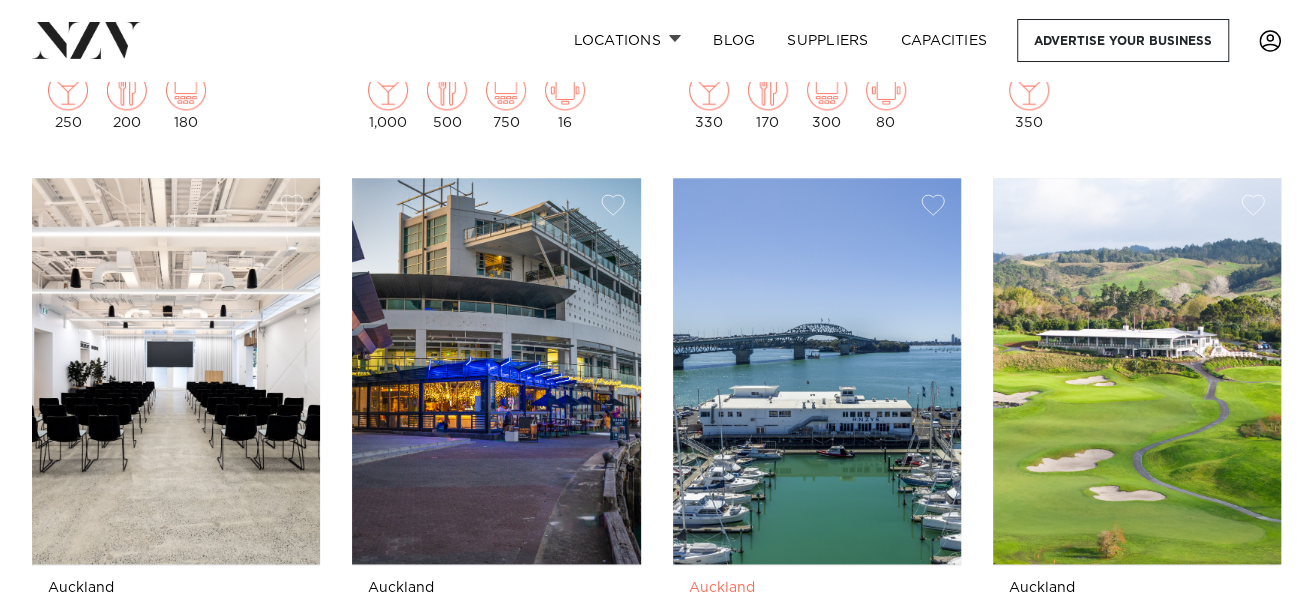 click at bounding box center [817, 371] 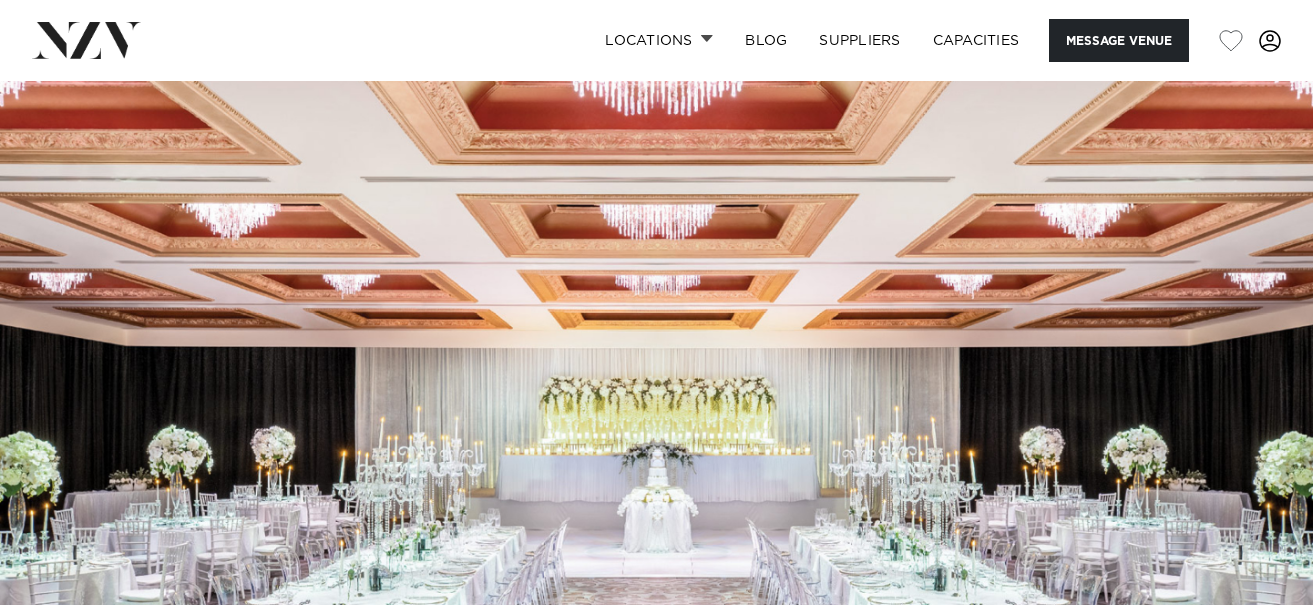 scroll, scrollTop: 0, scrollLeft: 0, axis: both 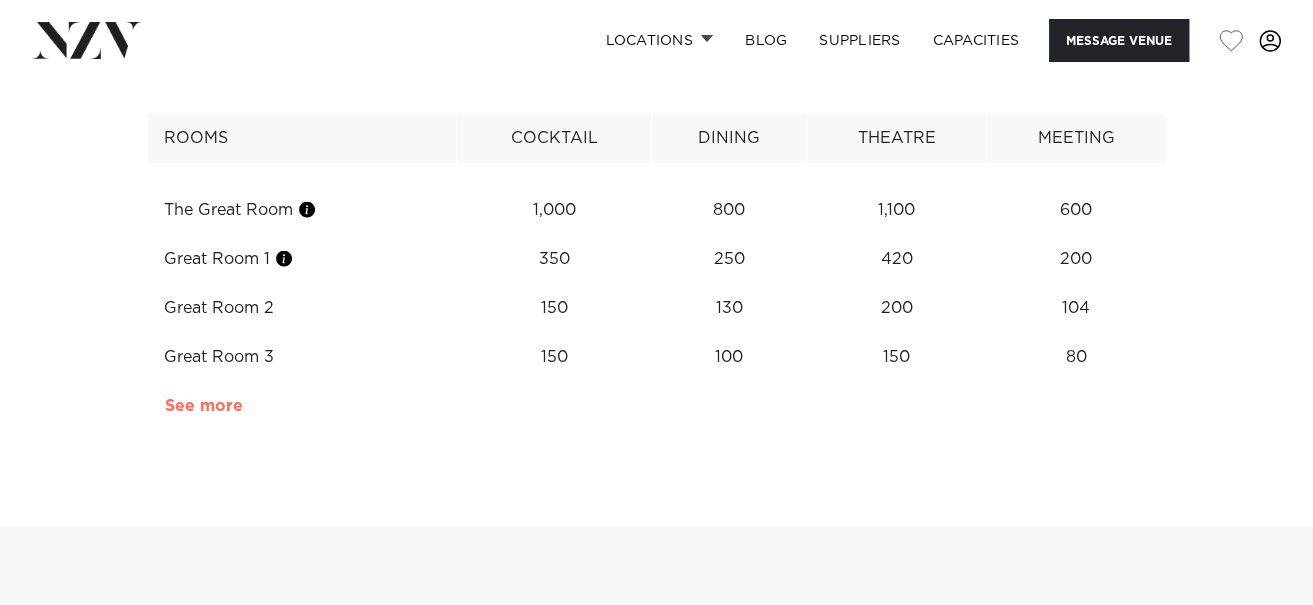 click on "See more" at bounding box center [243, 406] 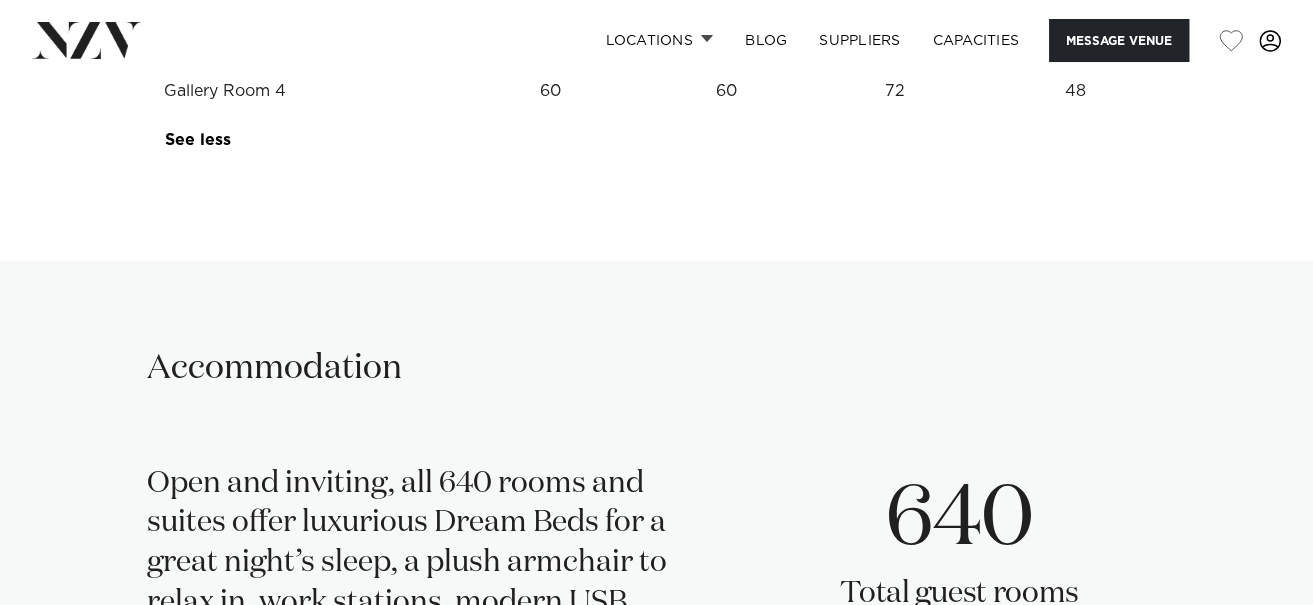 scroll, scrollTop: 2999, scrollLeft: 0, axis: vertical 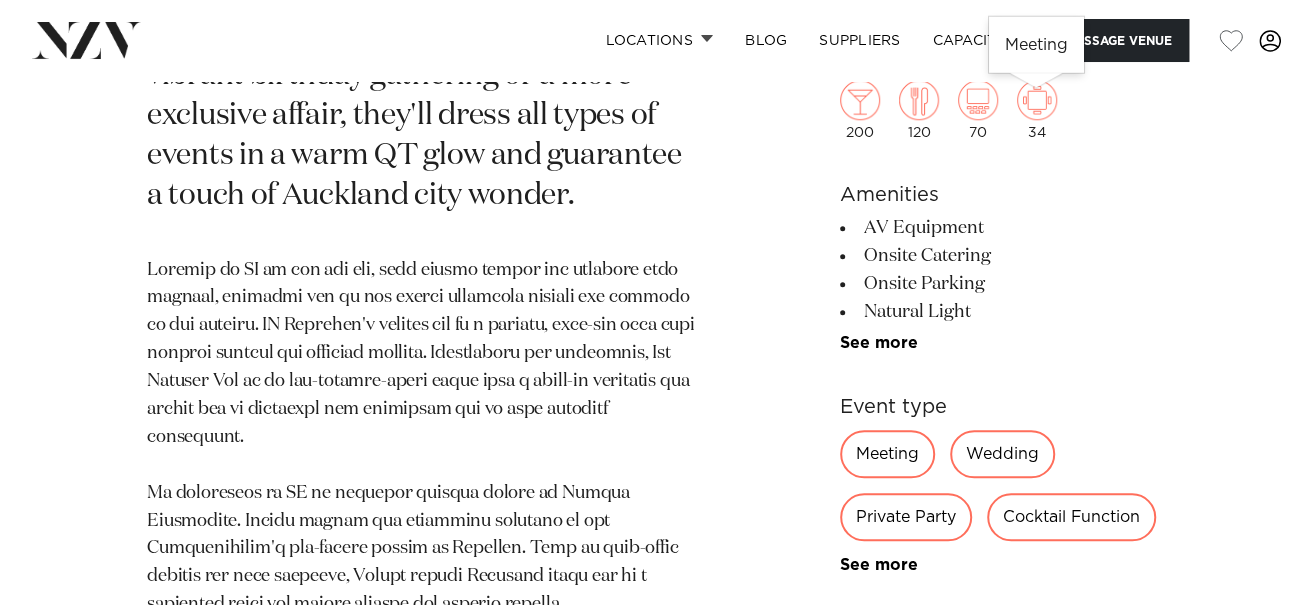 click at bounding box center (1037, 101) 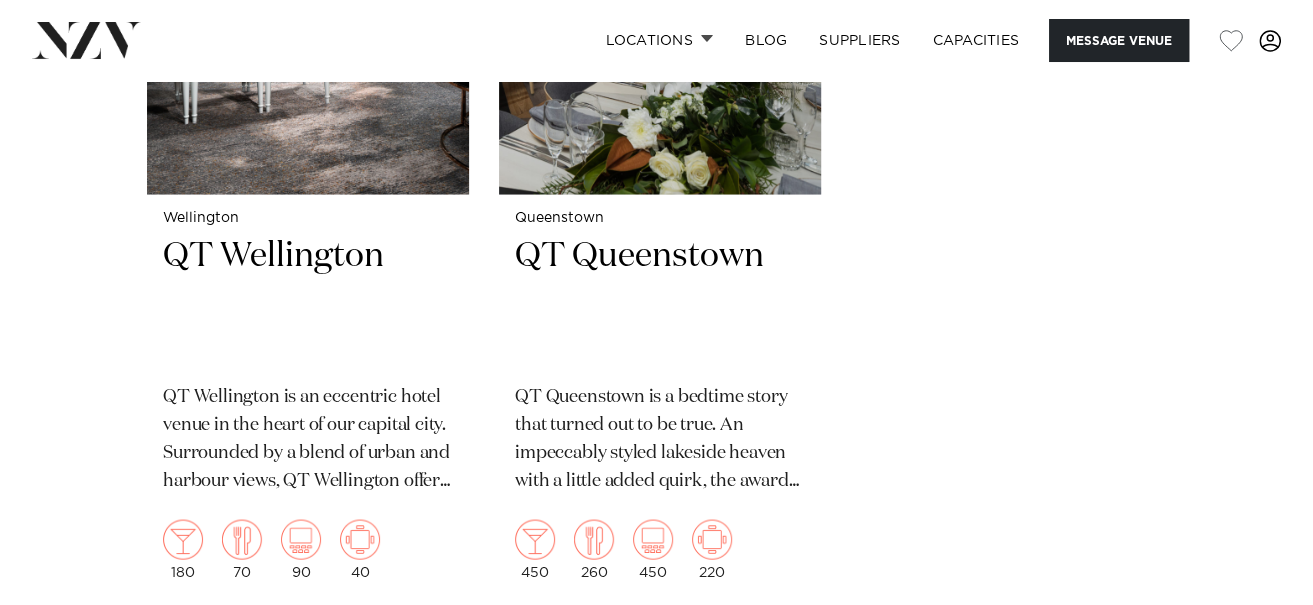 scroll, scrollTop: 6500, scrollLeft: 0, axis: vertical 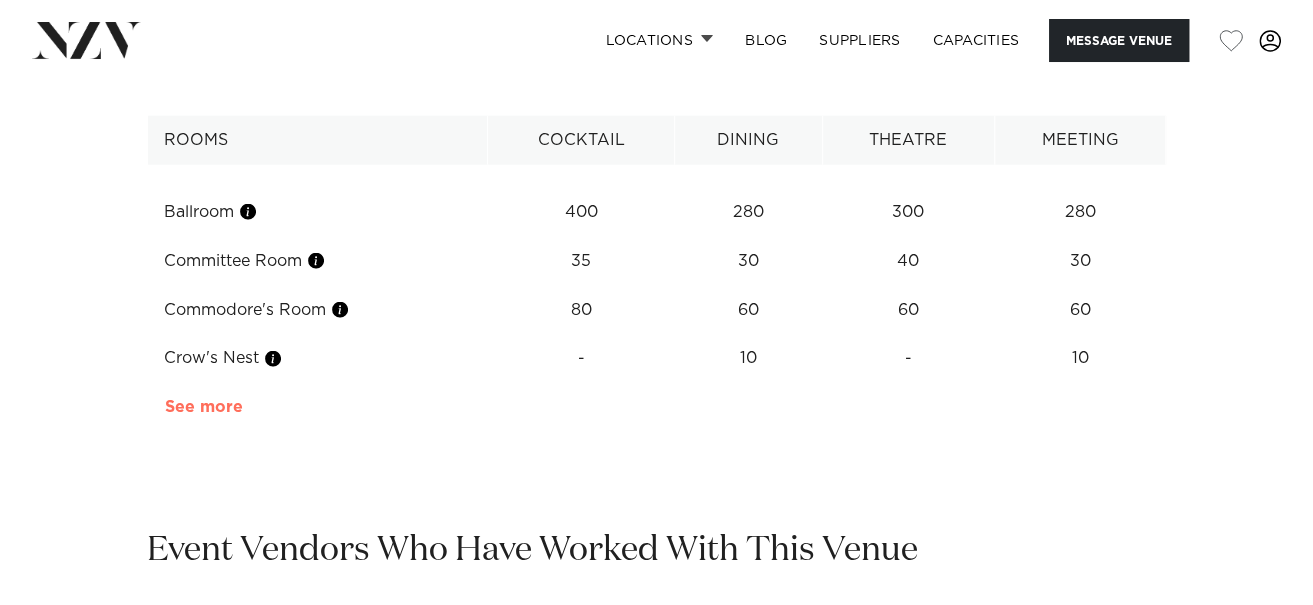 click on "See more" at bounding box center (243, 407) 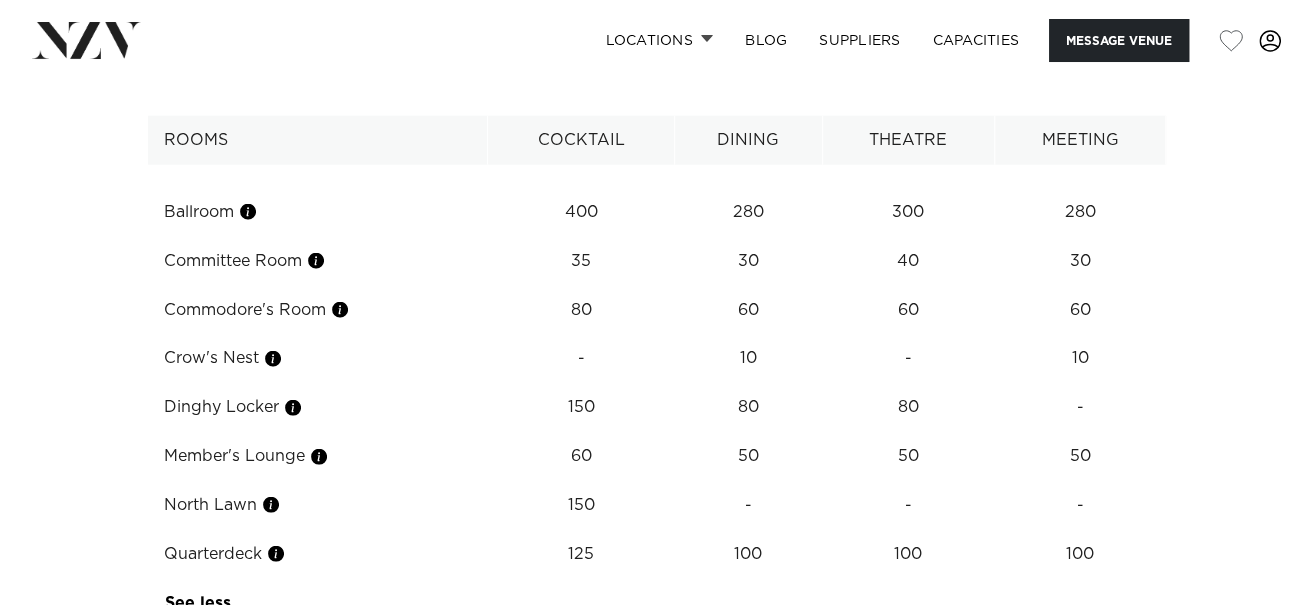 click on "Committee Room" at bounding box center (318, 261) 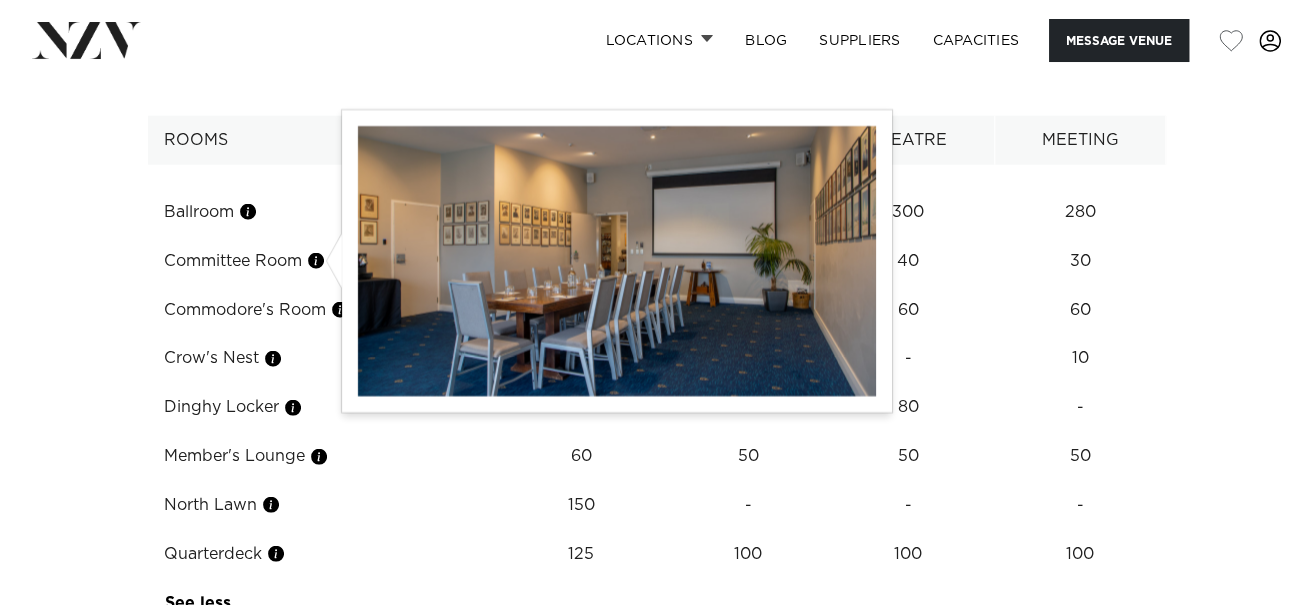 click at bounding box center [316, 261] 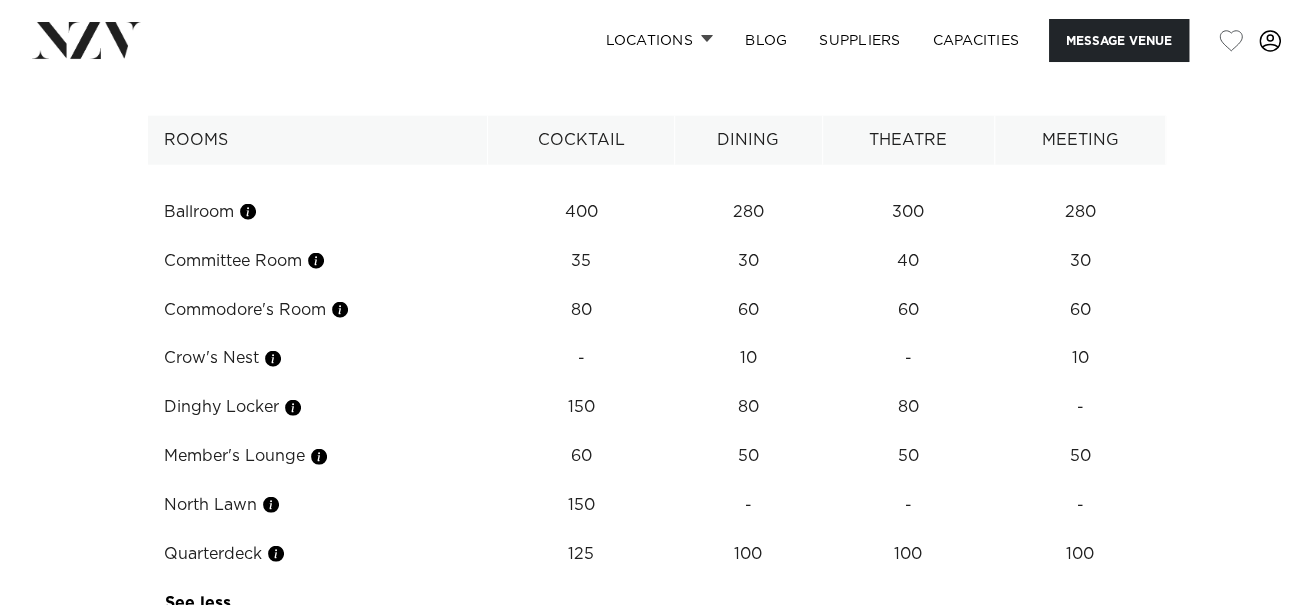 click on "35" at bounding box center [581, 212] 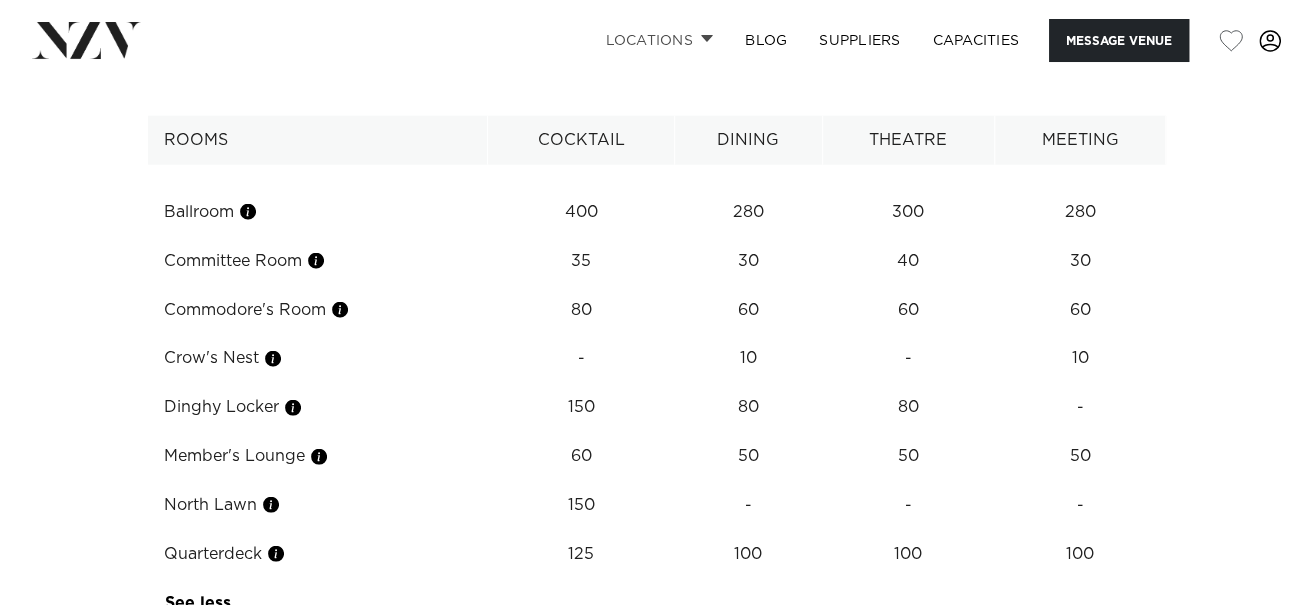 click on "Locations" at bounding box center [659, 40] 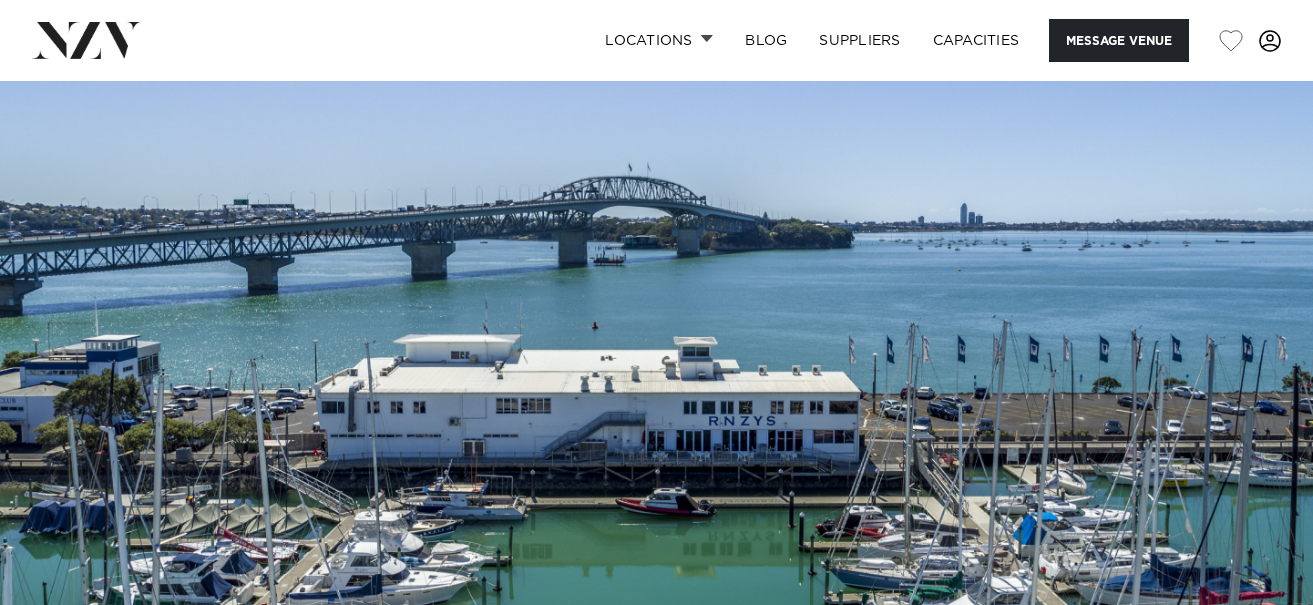 scroll, scrollTop: 0, scrollLeft: 0, axis: both 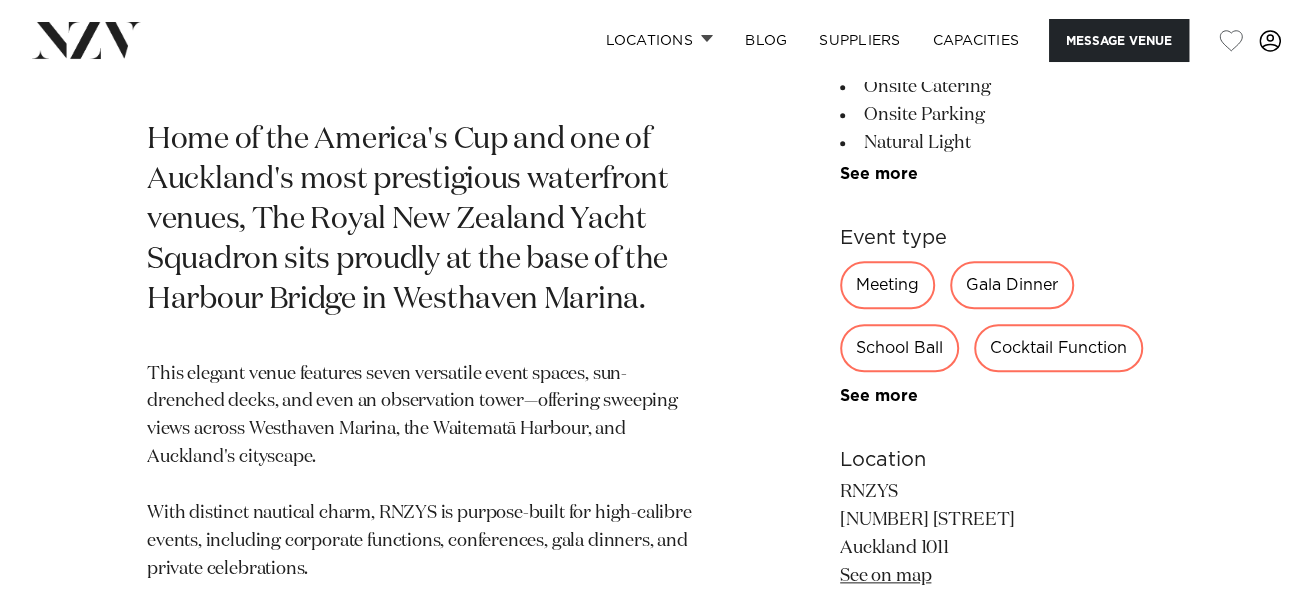 click on "Meeting" at bounding box center [887, 285] 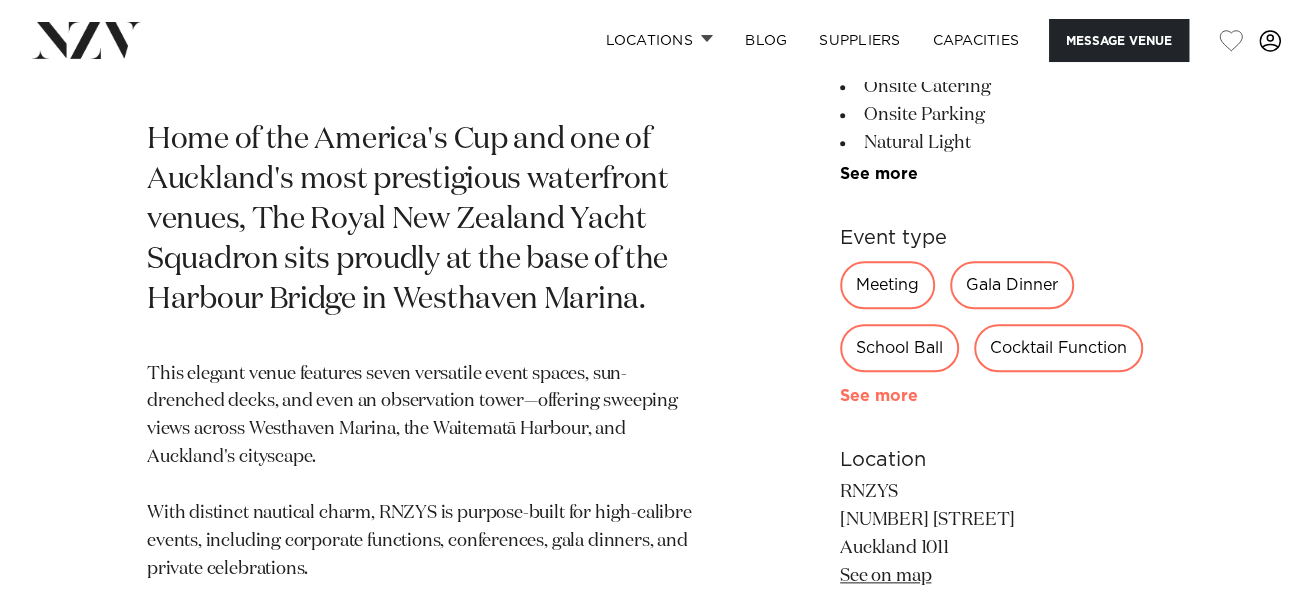 click on "See more" at bounding box center [918, 396] 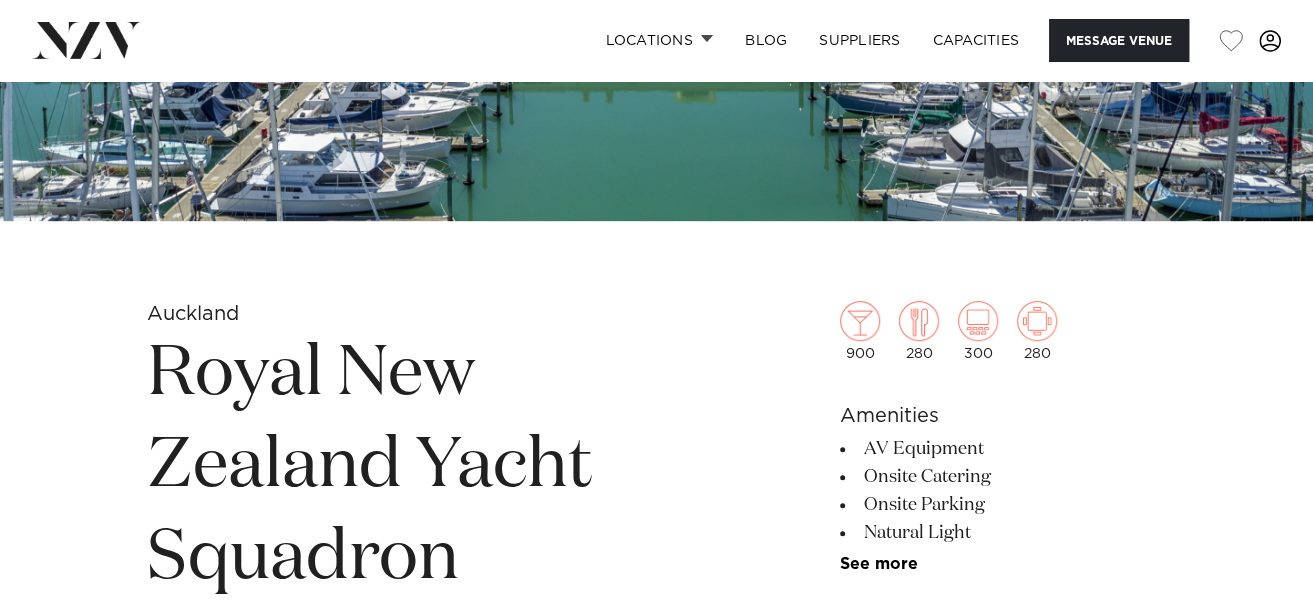 scroll, scrollTop: 500, scrollLeft: 0, axis: vertical 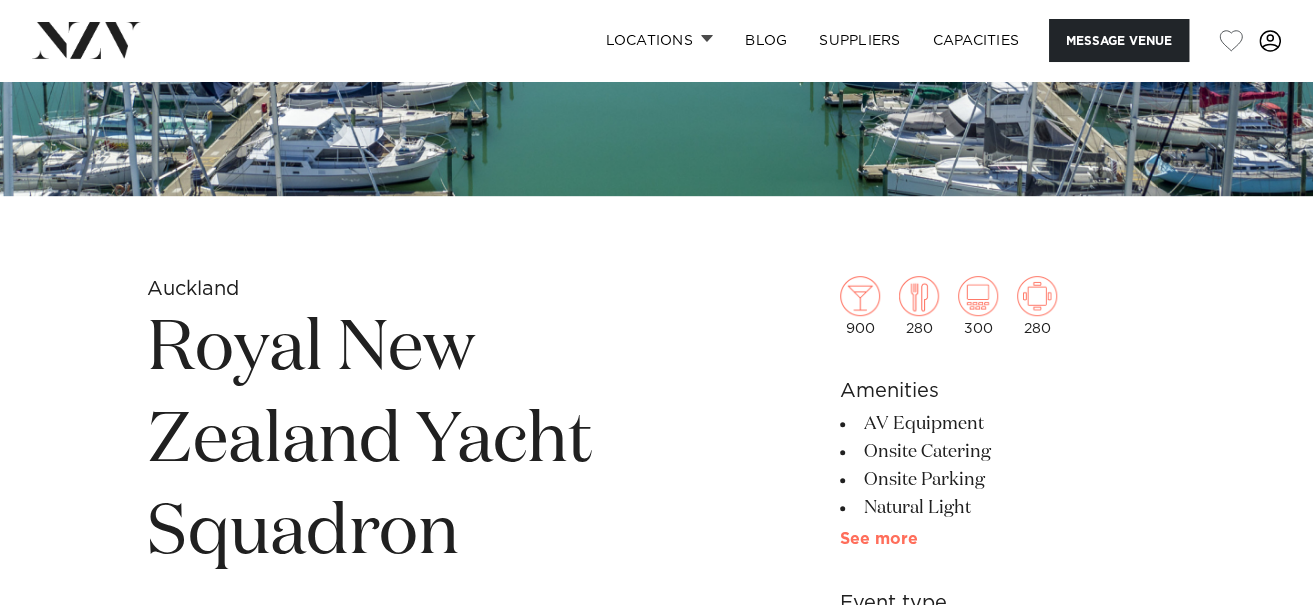 click on "See more" at bounding box center (918, 539) 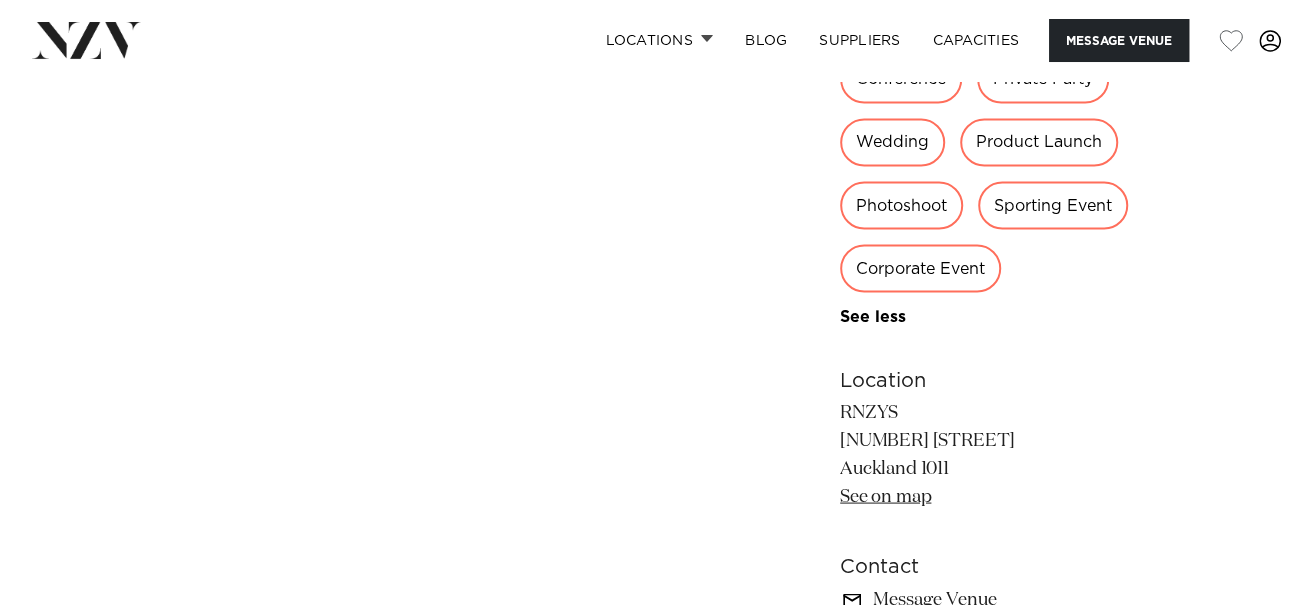 scroll, scrollTop: 2500, scrollLeft: 0, axis: vertical 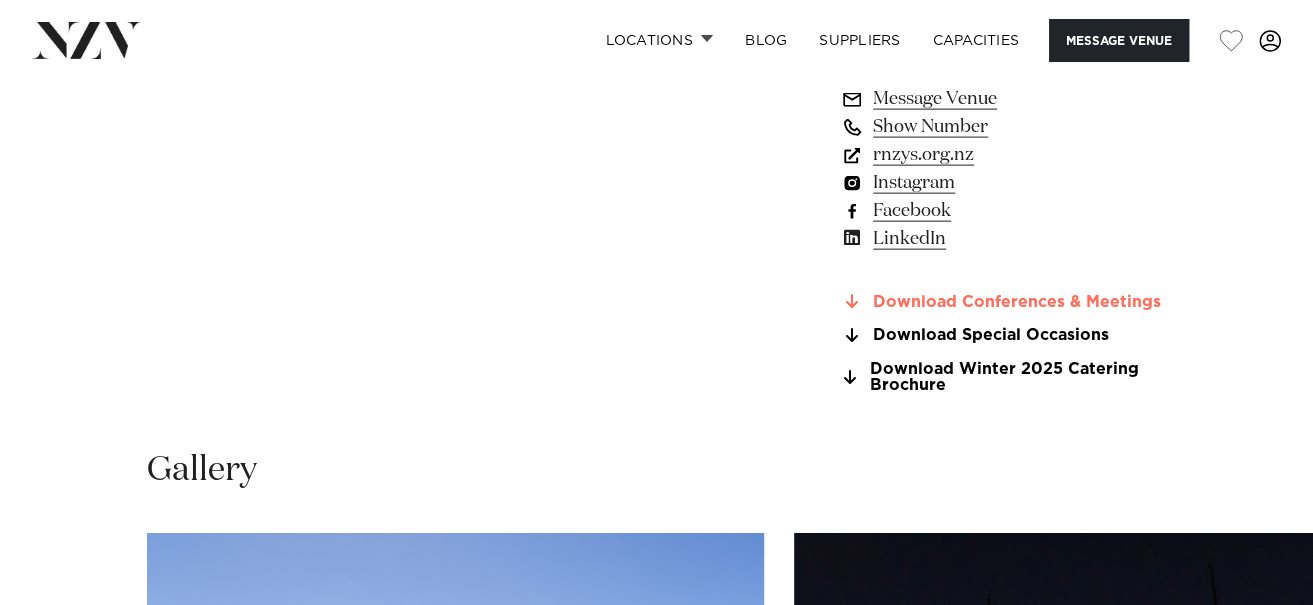 click on "Download Conferences & Meetings" at bounding box center (1003, 302) 